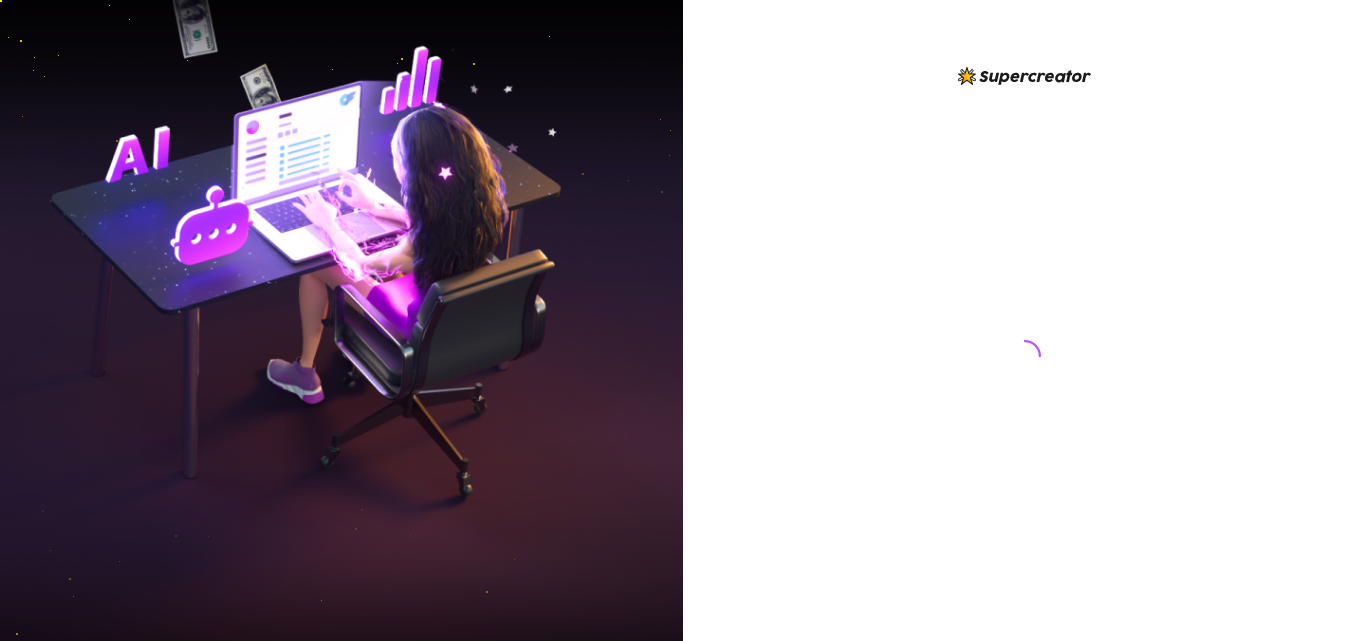 scroll, scrollTop: 0, scrollLeft: 0, axis: both 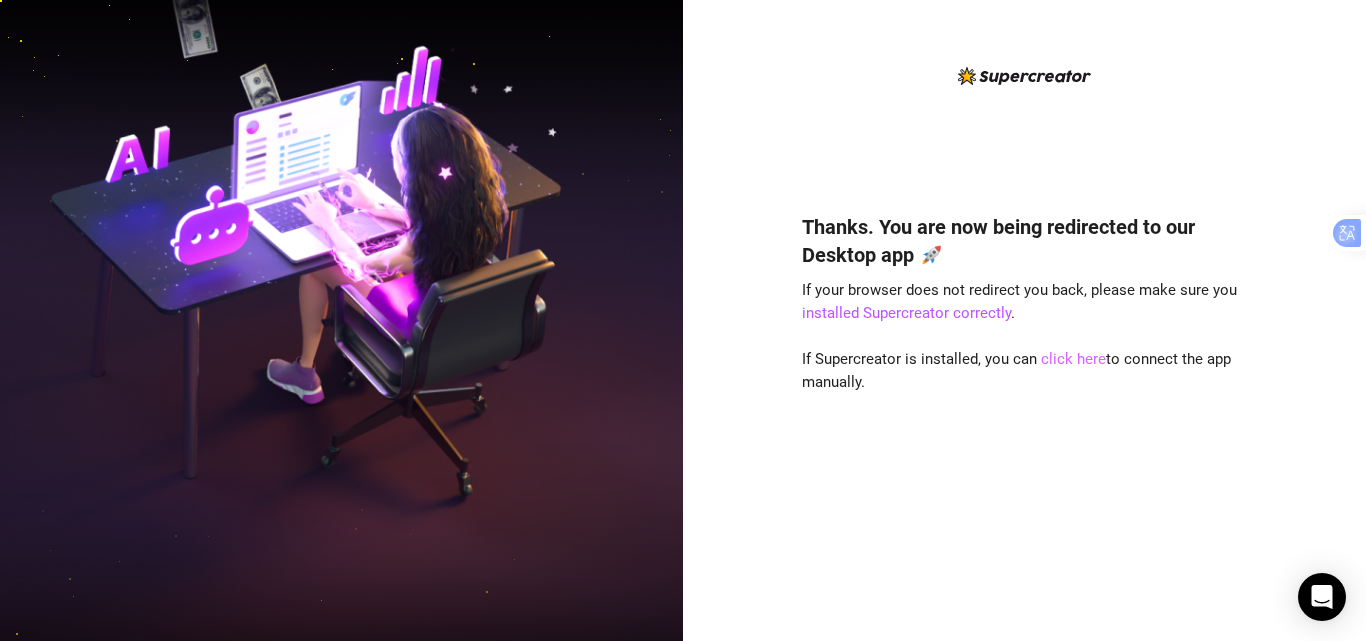 click on "Thanks. You are now being redirected to our Desktop app 🚀 If your browser does not redirect you back, please make sure you   installed Supercreator correctly . If Supercreator is installed, you can   click here  to connect the app manually." at bounding box center (1025, 397) 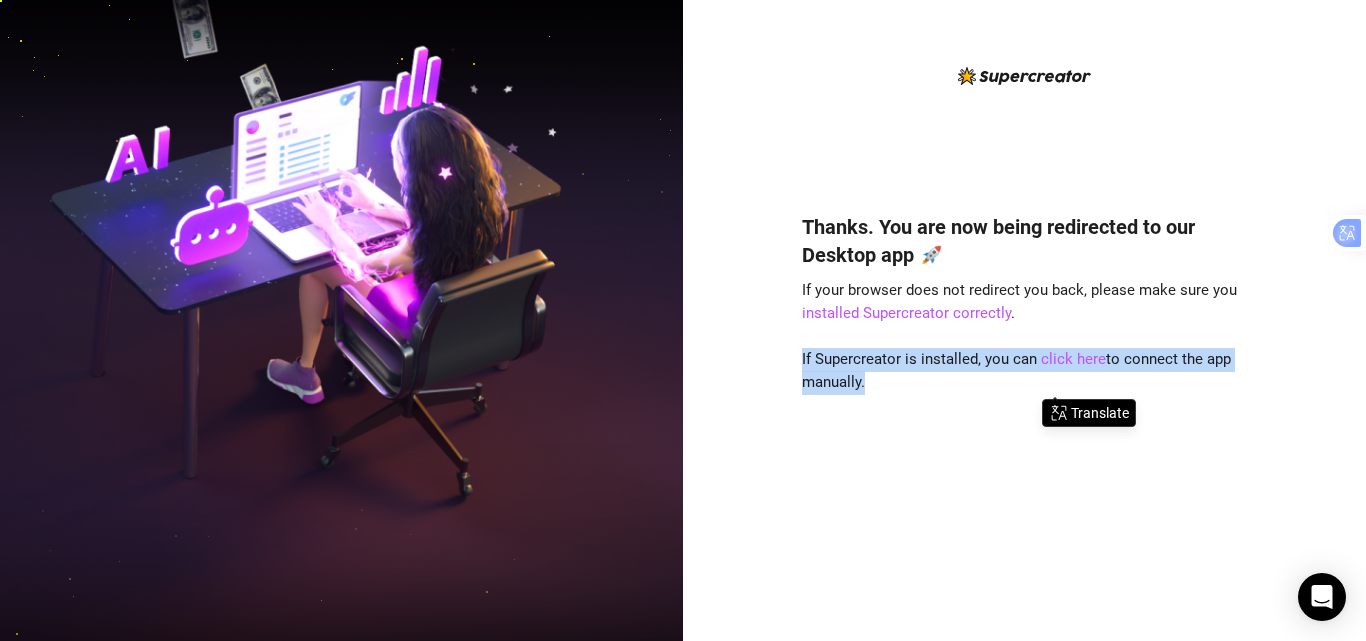click on "Thanks. You are now being redirected to our Desktop app 🚀 If your browser does not redirect you back, please make sure you   installed Supercreator correctly . If Supercreator is installed, you can   click here  to connect the app manually." at bounding box center [1025, 397] 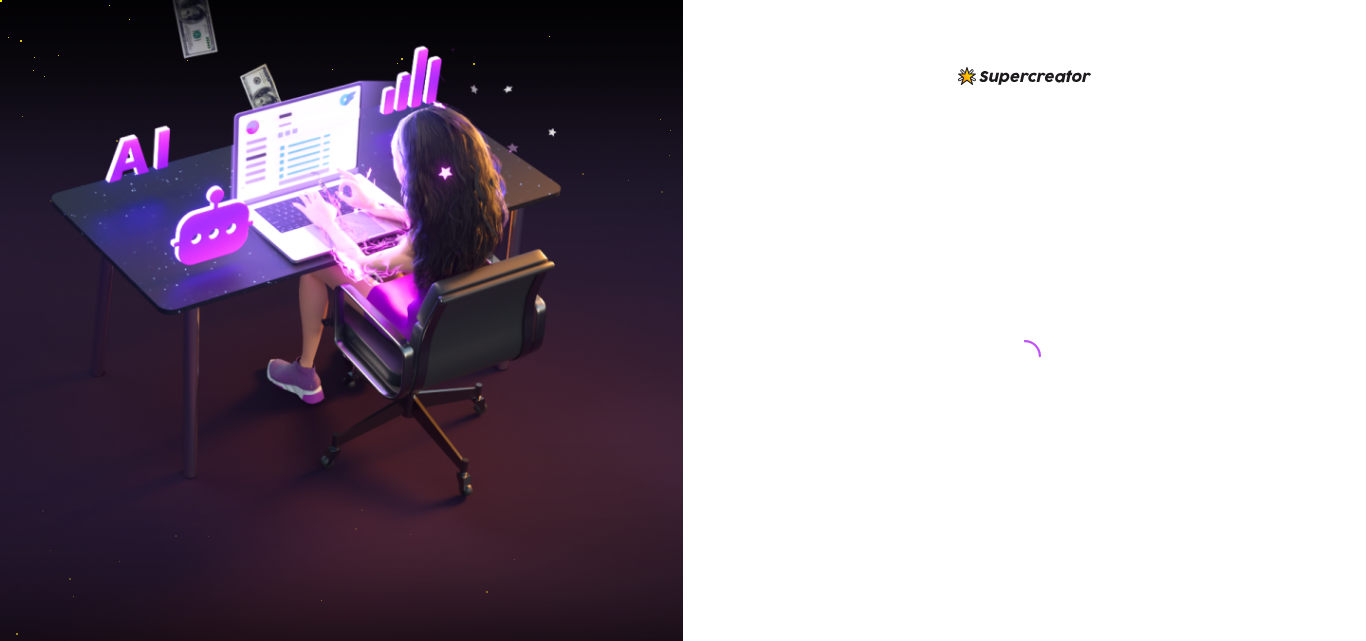 scroll, scrollTop: 0, scrollLeft: 0, axis: both 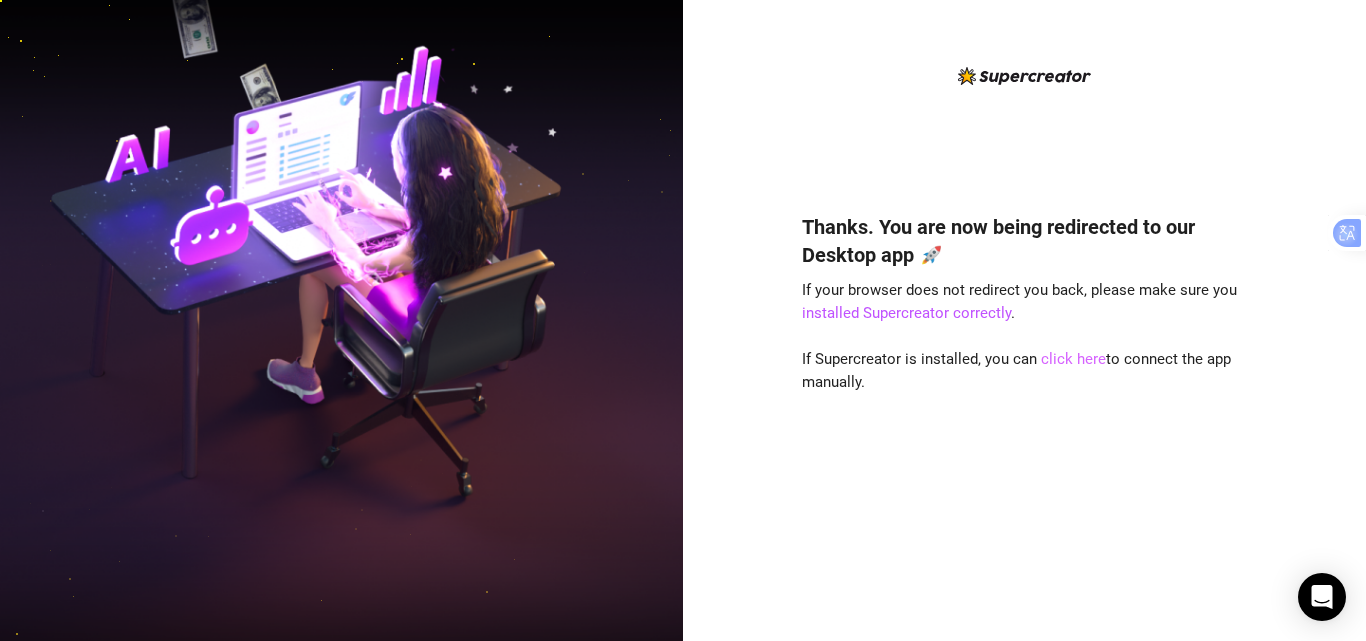 click on "click here" at bounding box center [1073, 359] 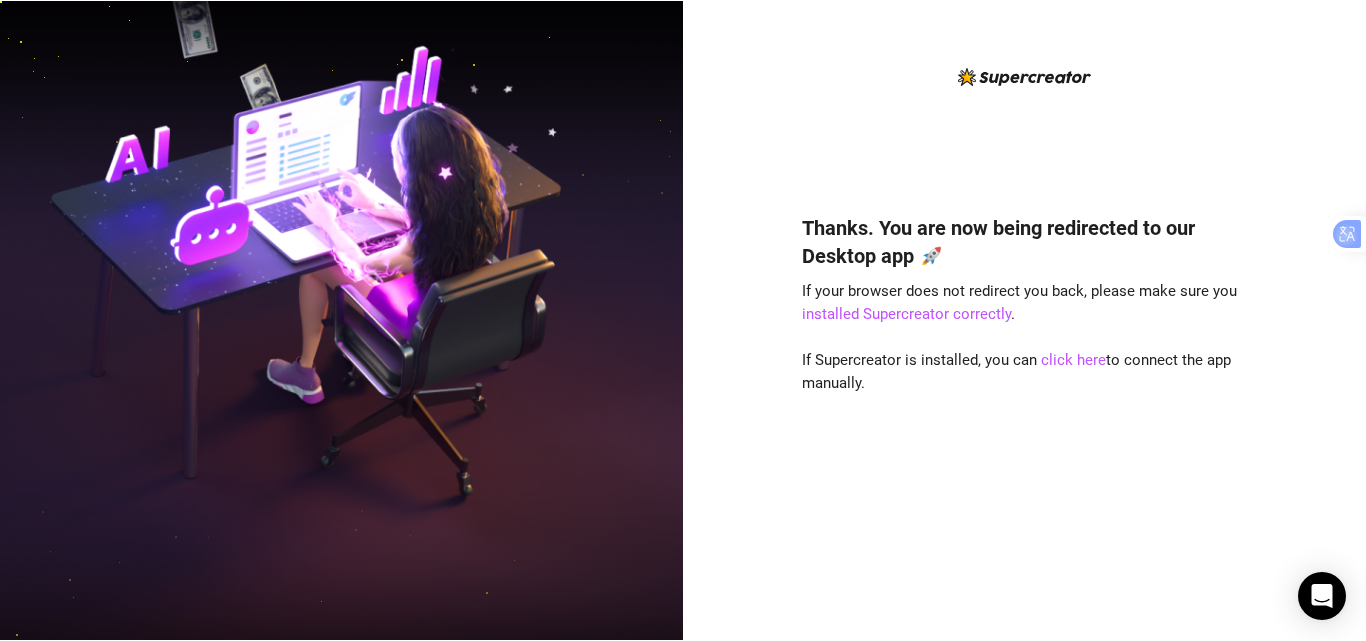 scroll, scrollTop: 0, scrollLeft: 0, axis: both 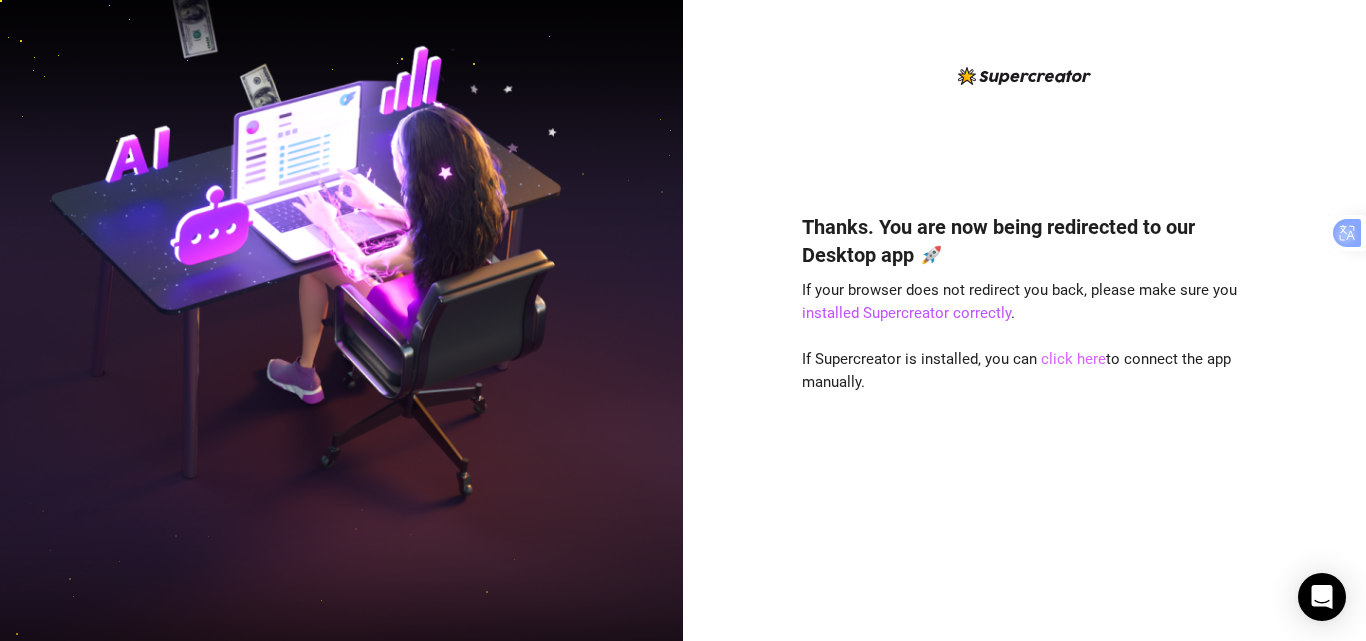 click on "click here" at bounding box center (1073, 359) 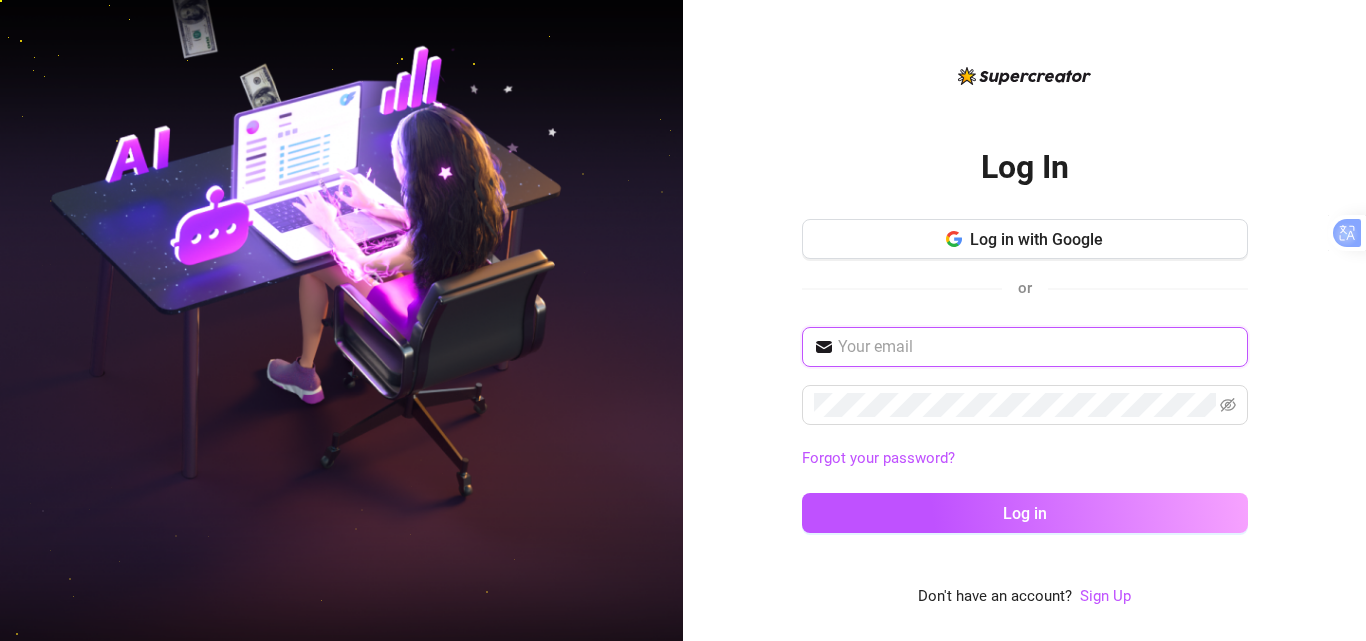 type on "langstonanastasia057@gmail.com" 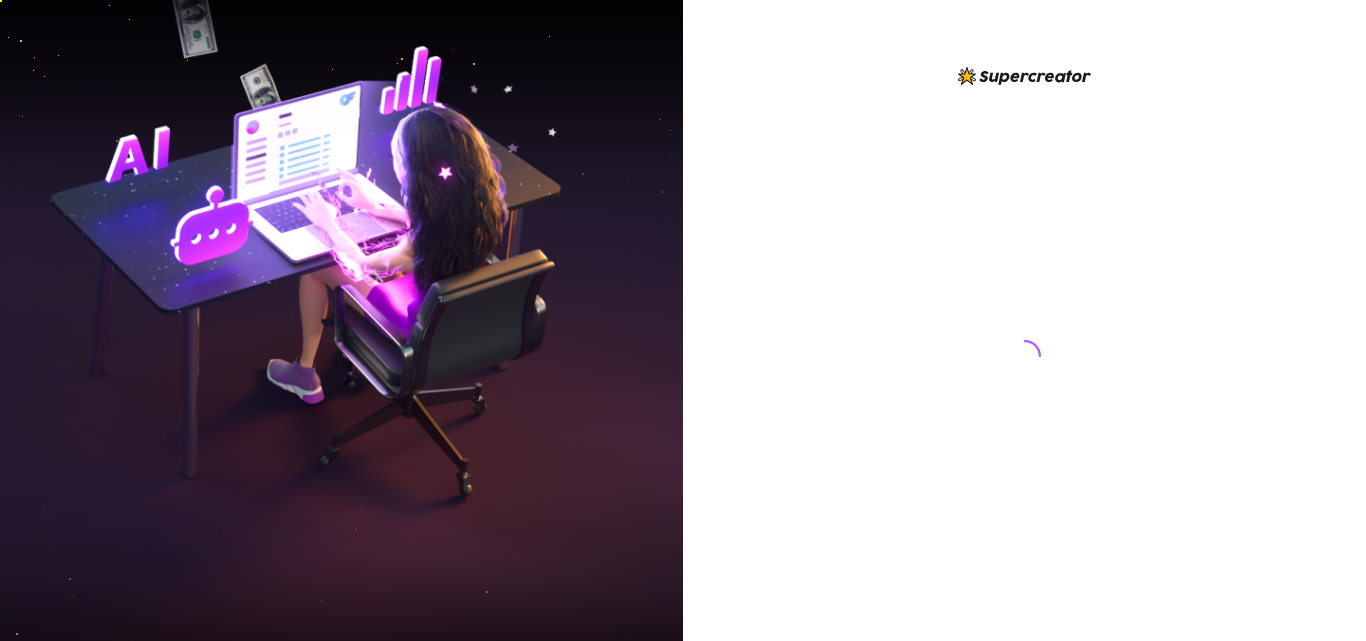 scroll, scrollTop: 0, scrollLeft: 0, axis: both 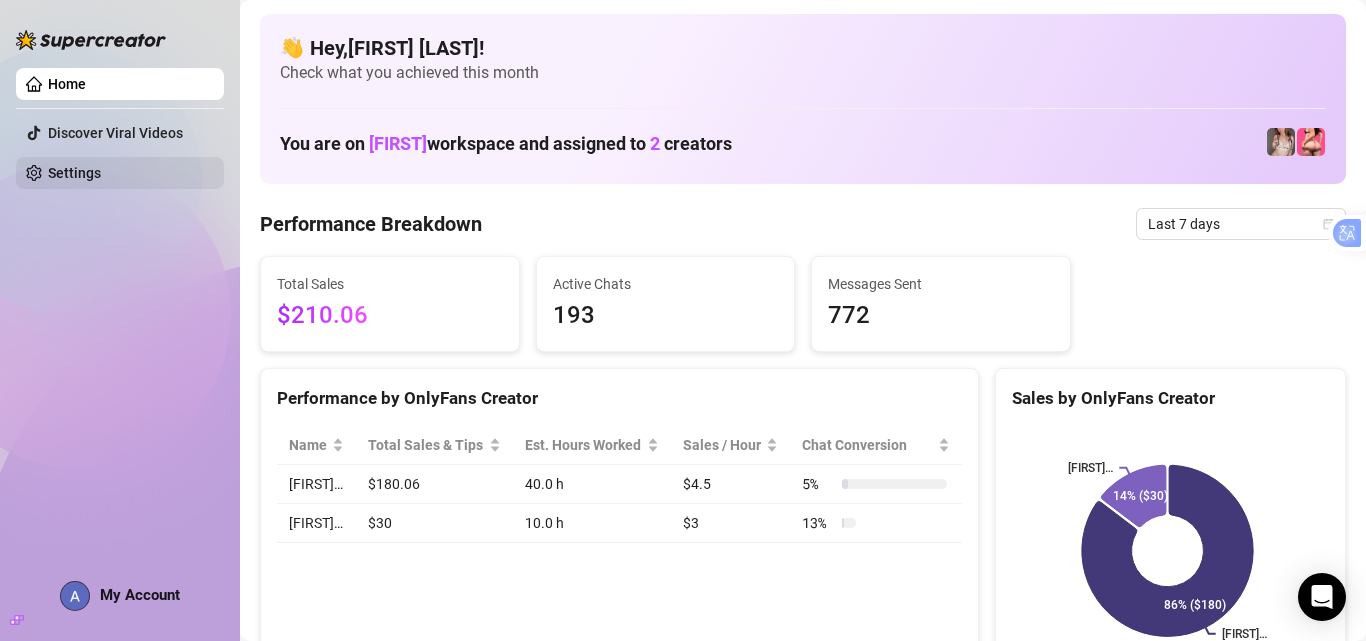 click on "Settings" at bounding box center [74, 173] 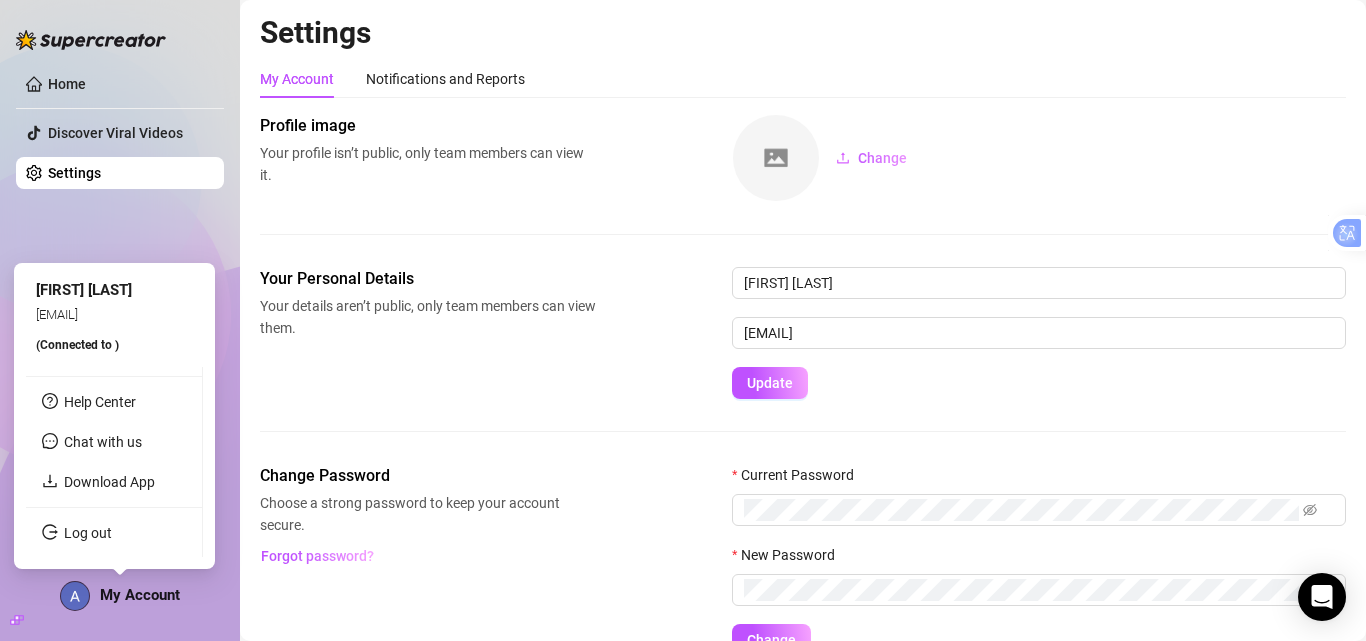 click on "My Account" at bounding box center [140, 595] 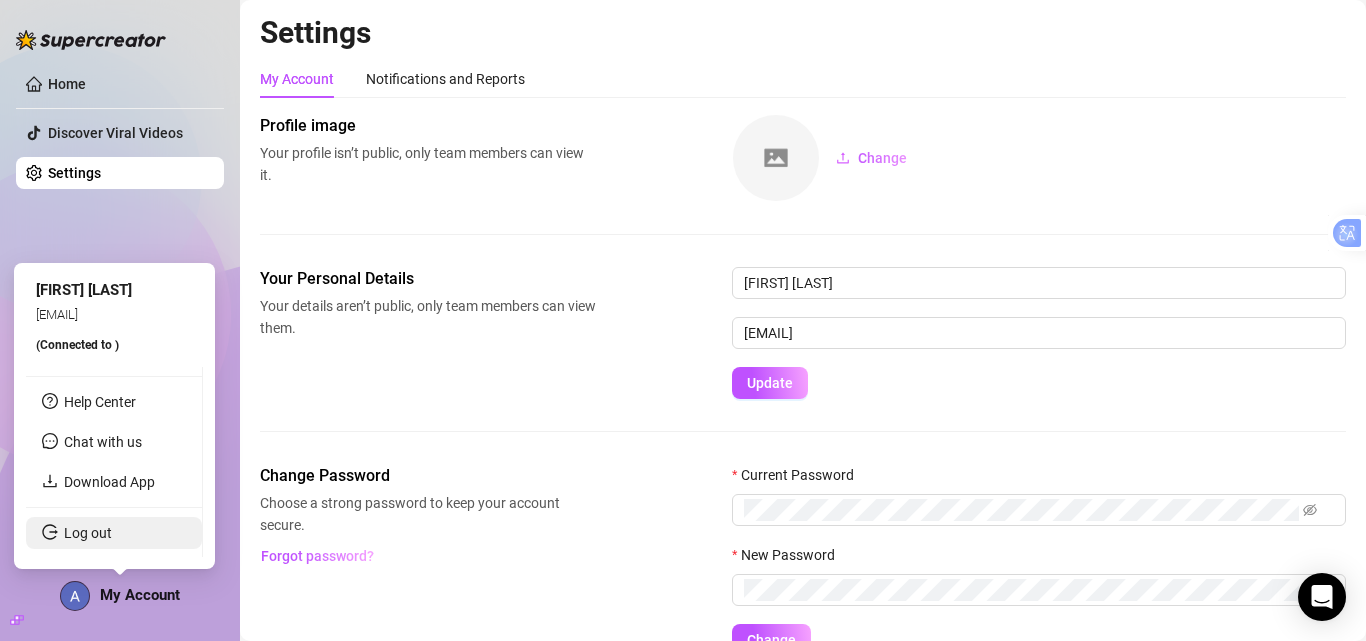 click on "Log out" at bounding box center [88, 533] 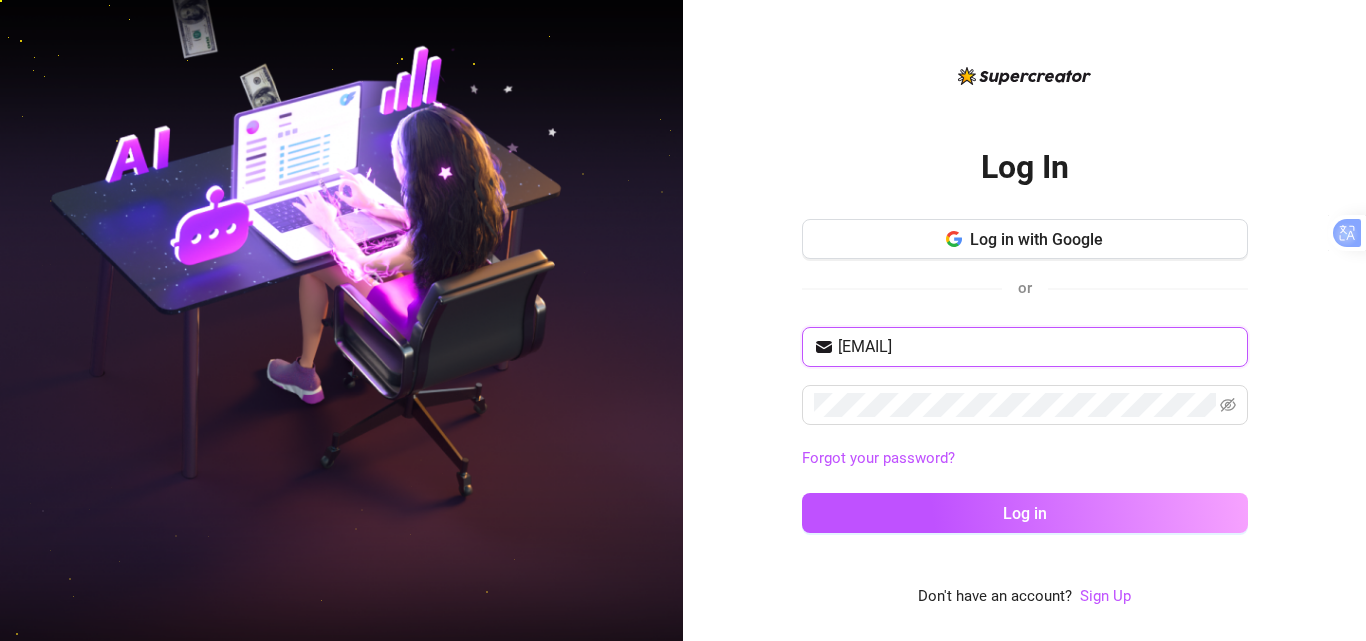 click on "[EMAIL]" at bounding box center [1037, 347] 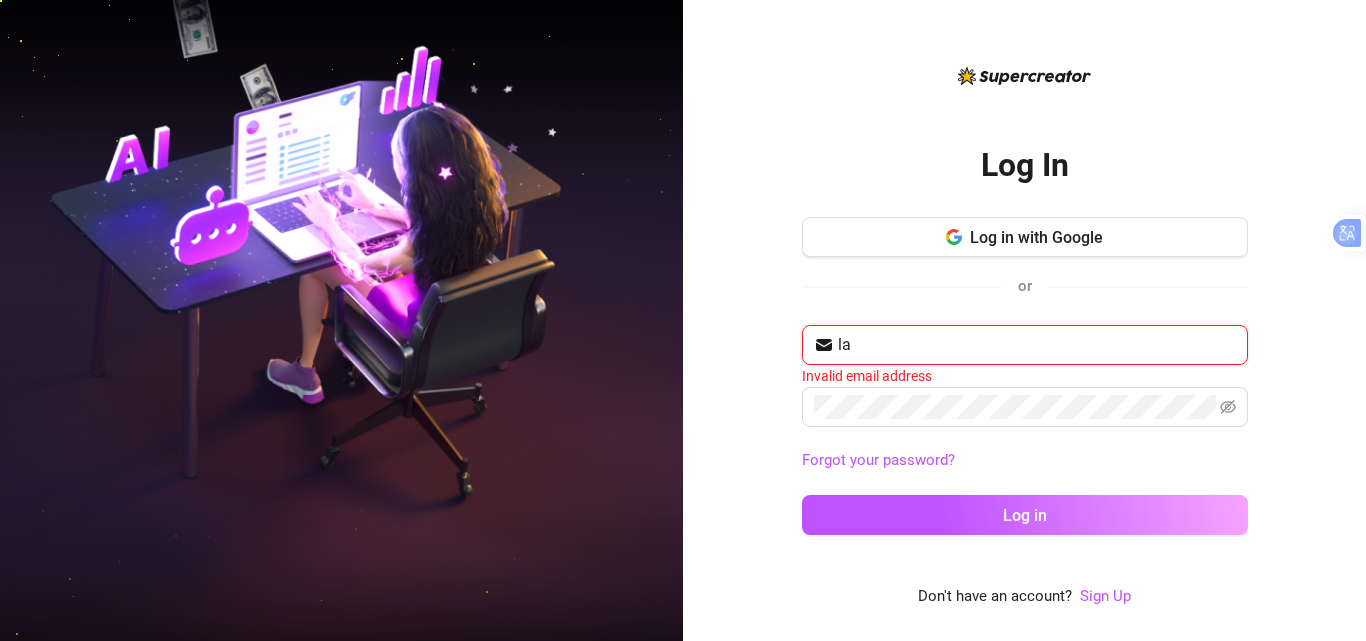 type on "l" 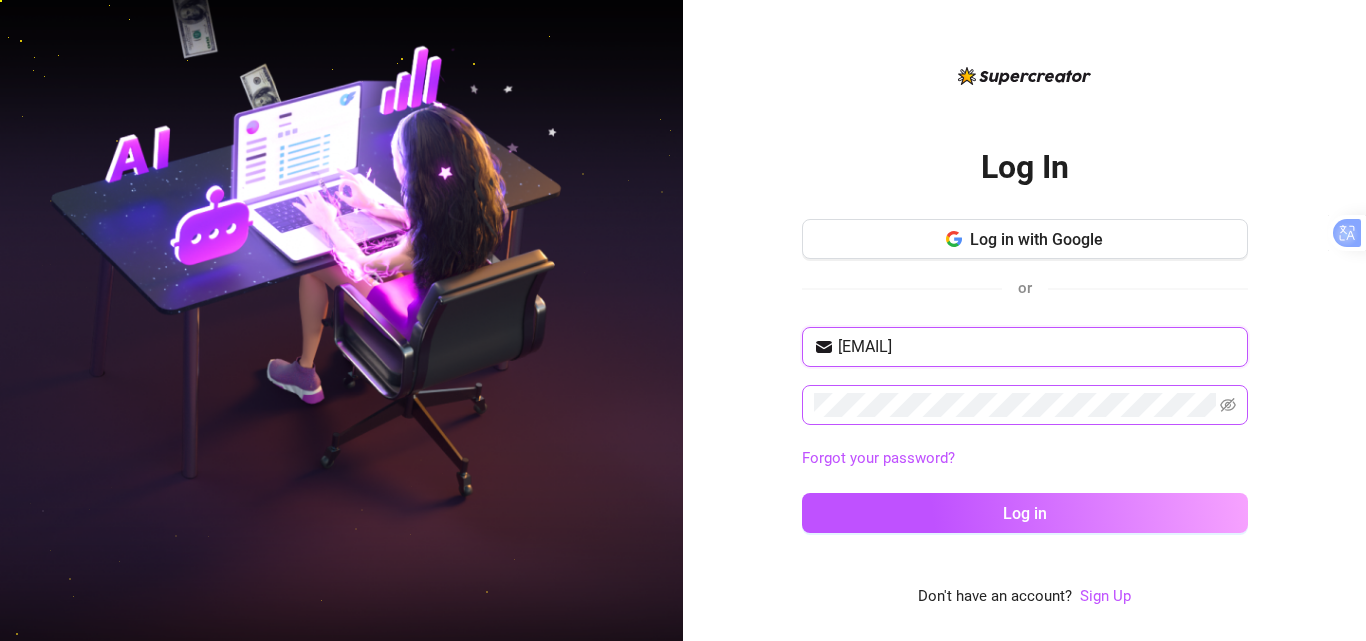 type on "[EMAIL]" 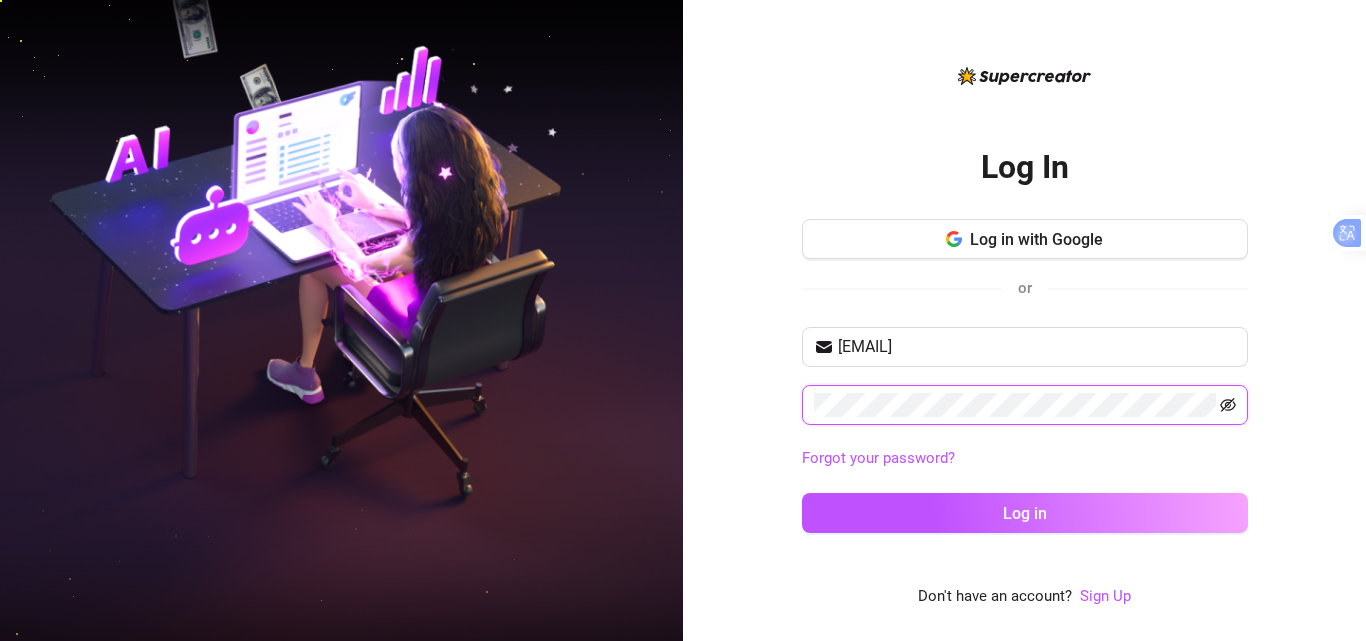 click 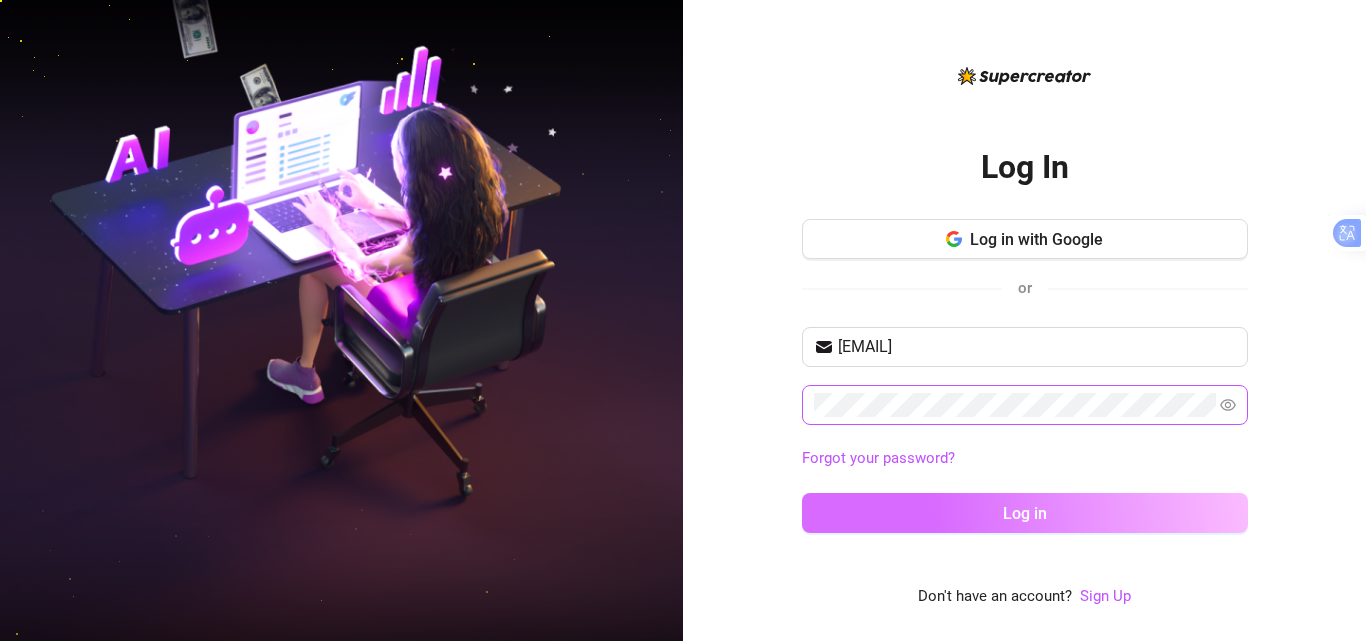click on "Log in" at bounding box center [1025, 513] 